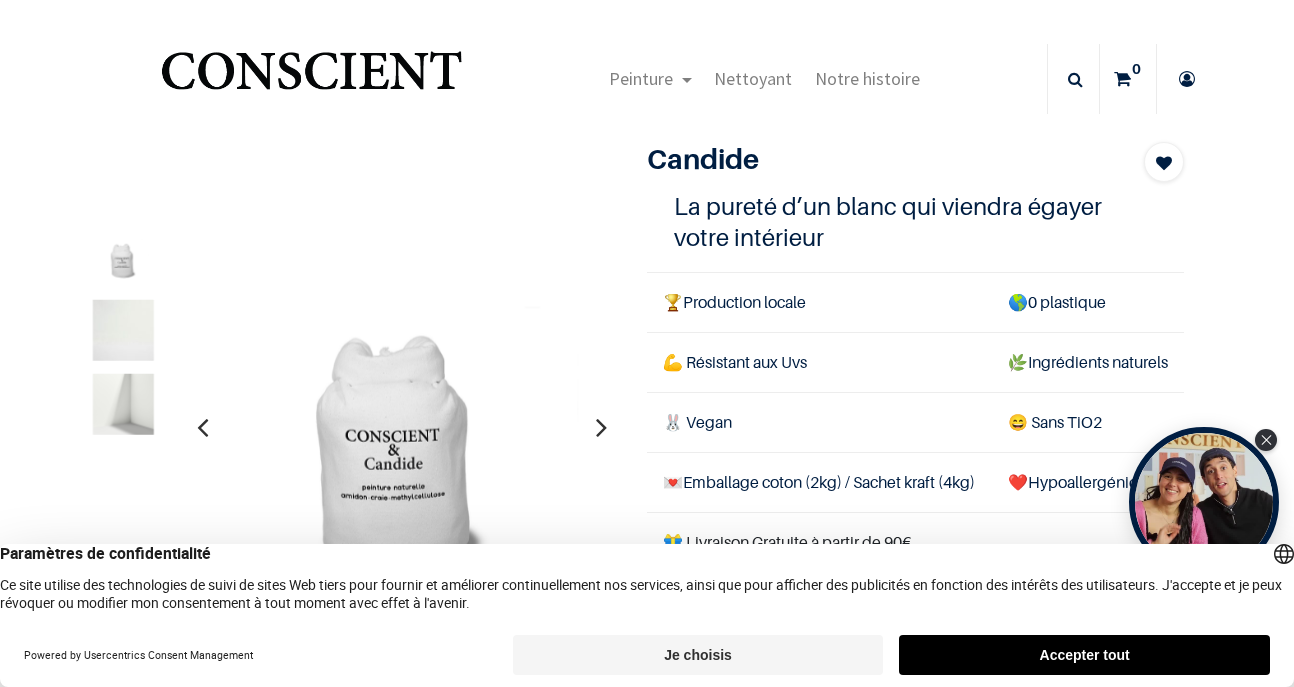 scroll, scrollTop: 0, scrollLeft: 0, axis: both 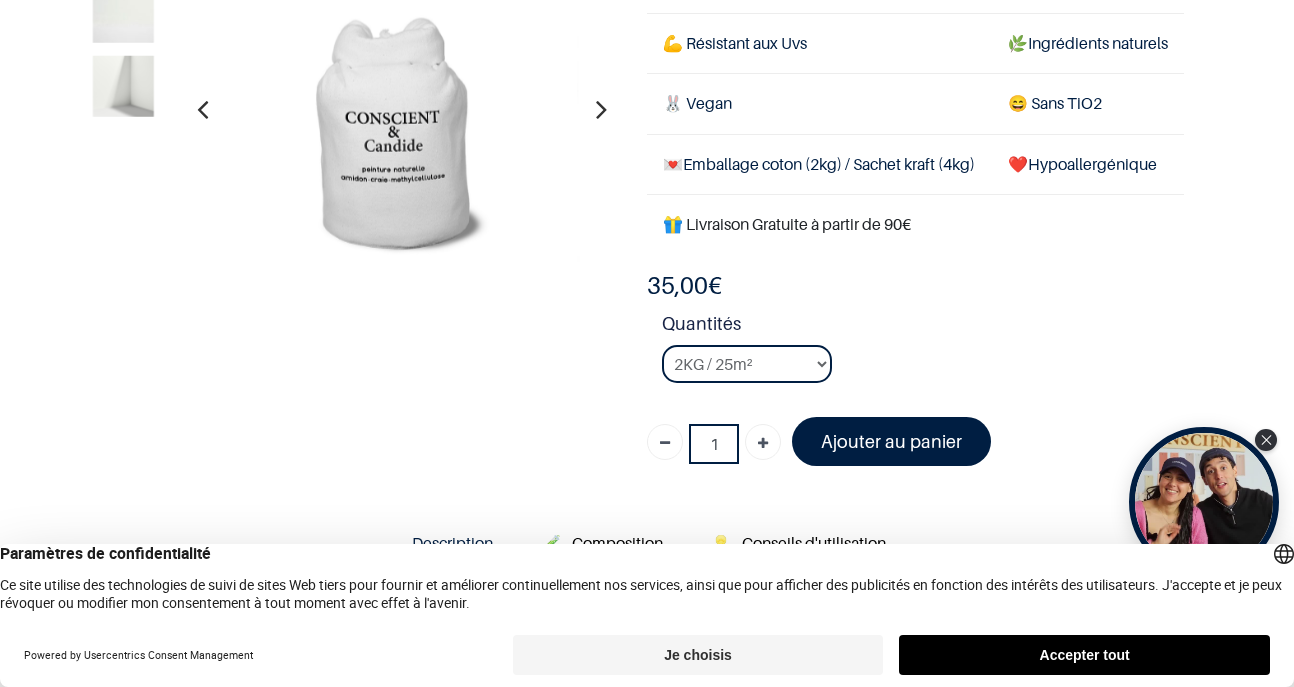 click on "Accepter tout" at bounding box center [1084, 655] 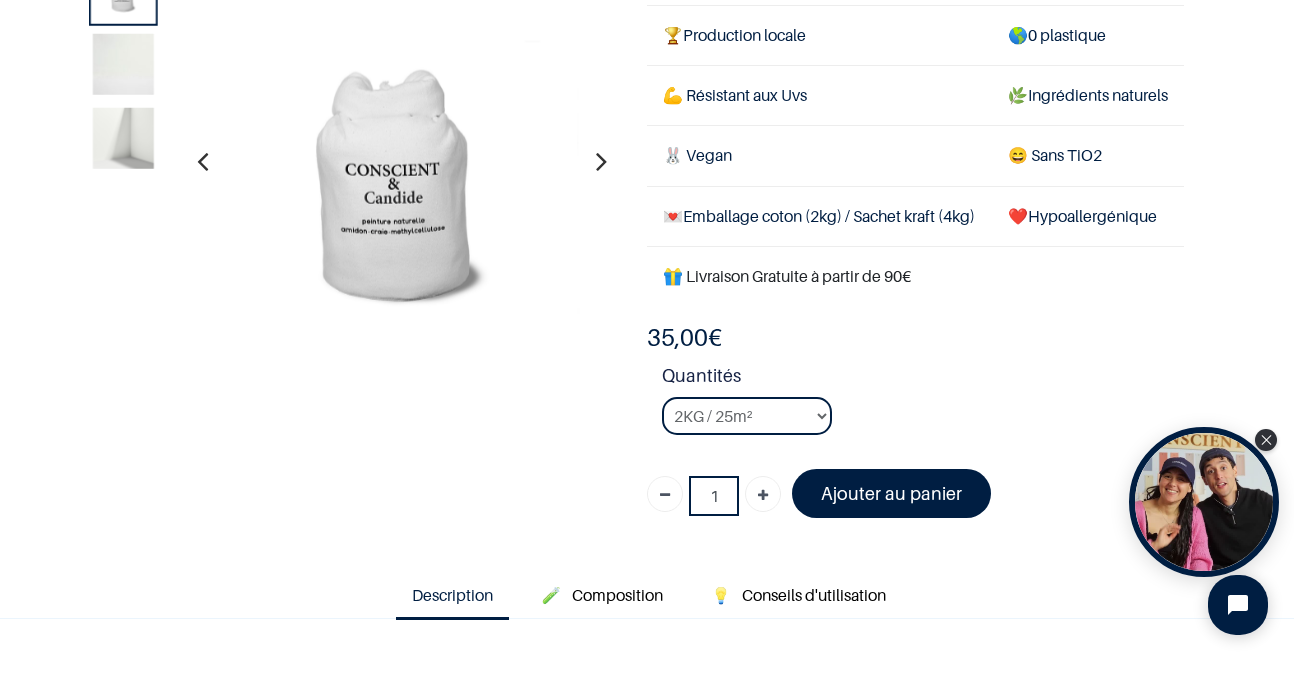 scroll, scrollTop: 114, scrollLeft: 0, axis: vertical 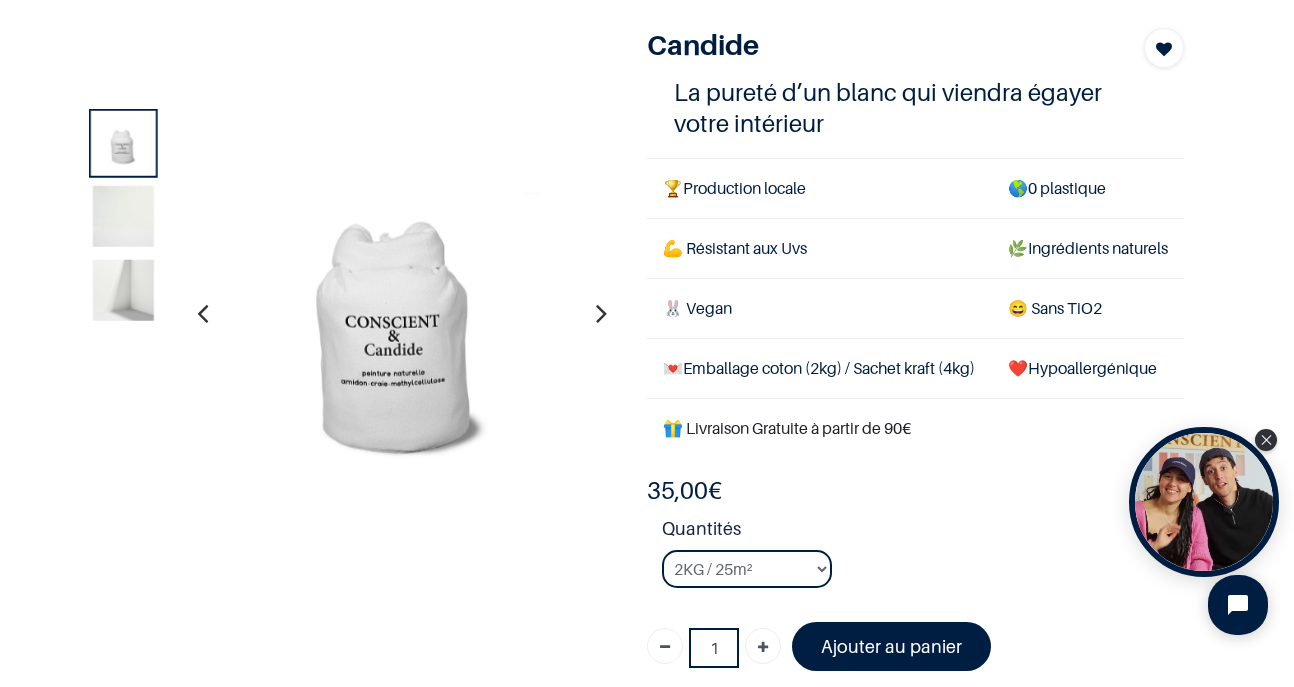 click at bounding box center (601, 314) 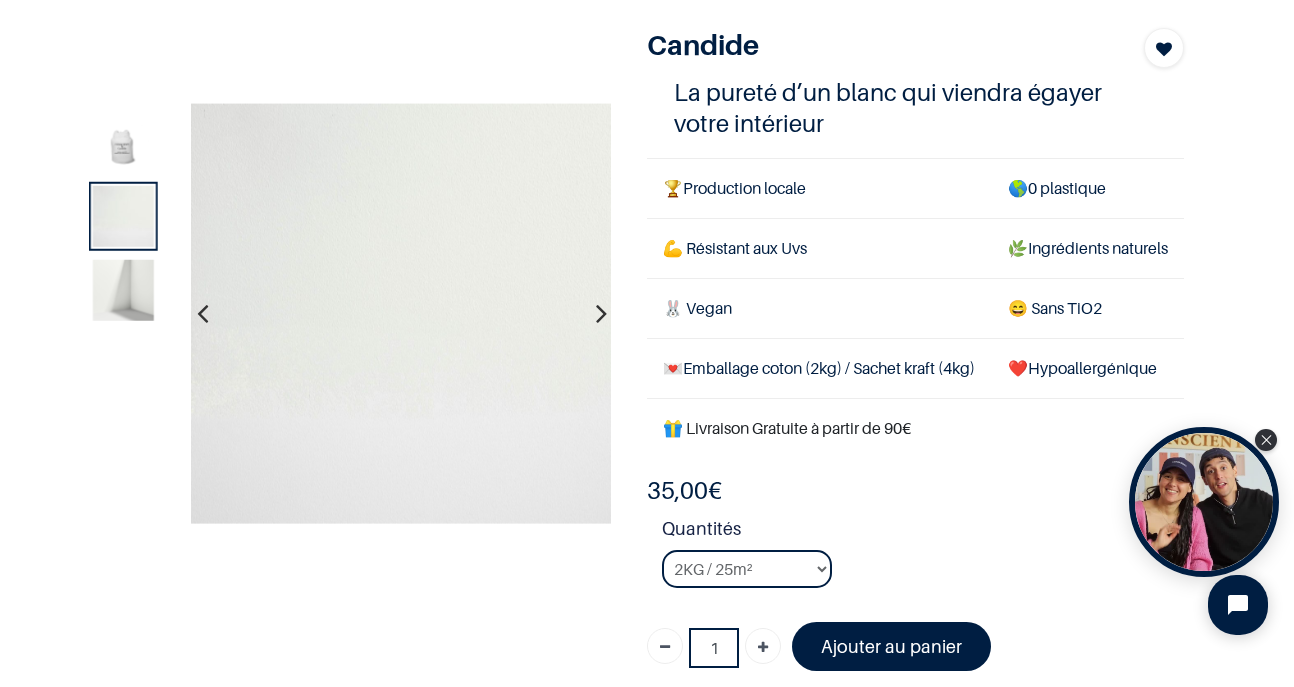 click at bounding box center [601, 314] 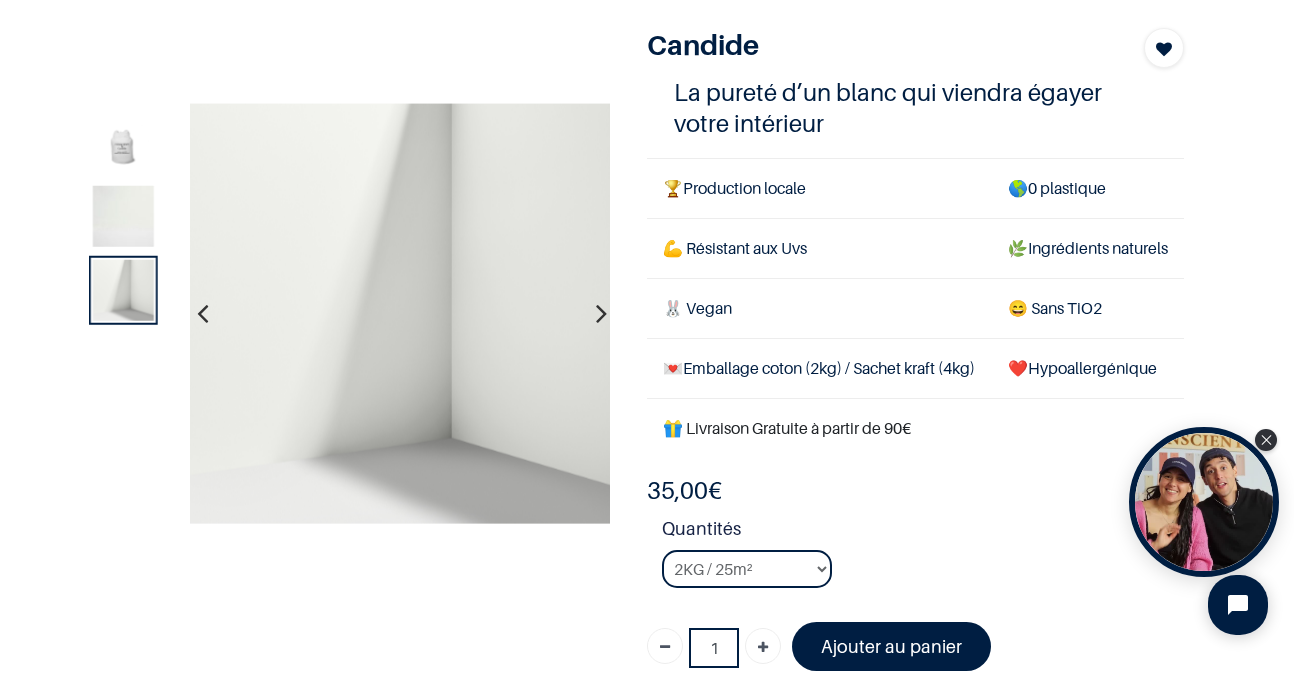 click at bounding box center (601, 314) 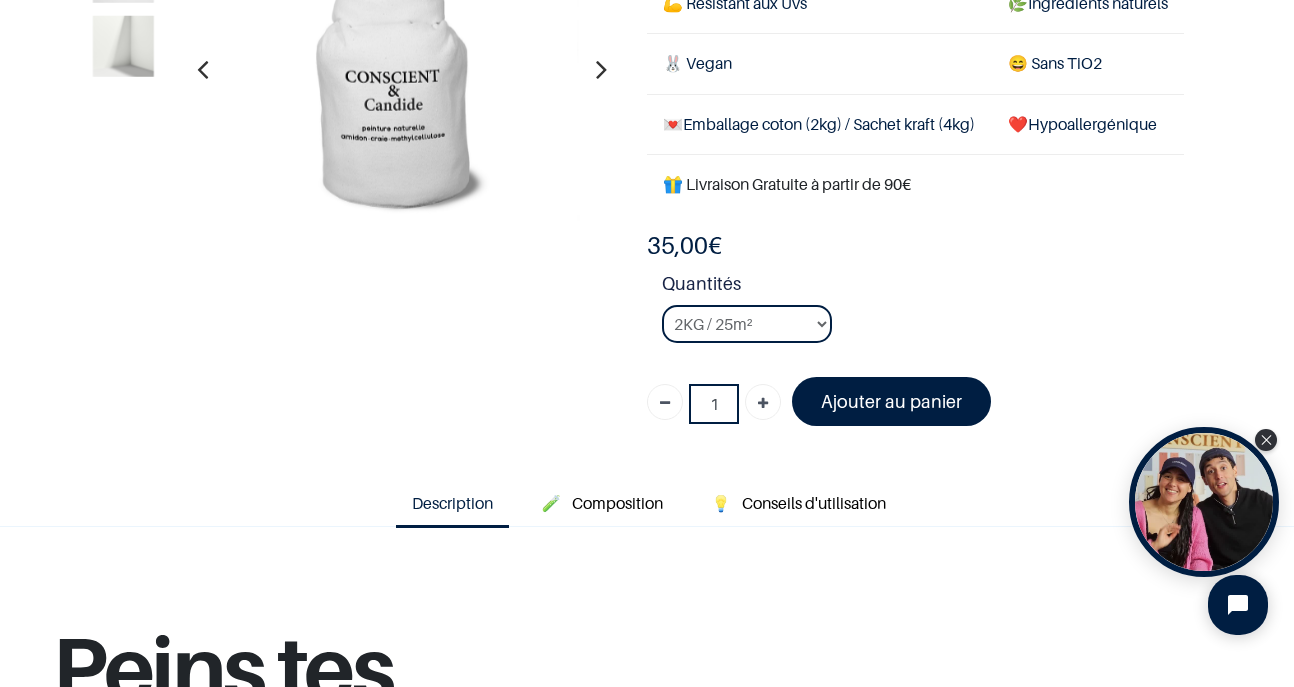scroll, scrollTop: 243, scrollLeft: 0, axis: vertical 